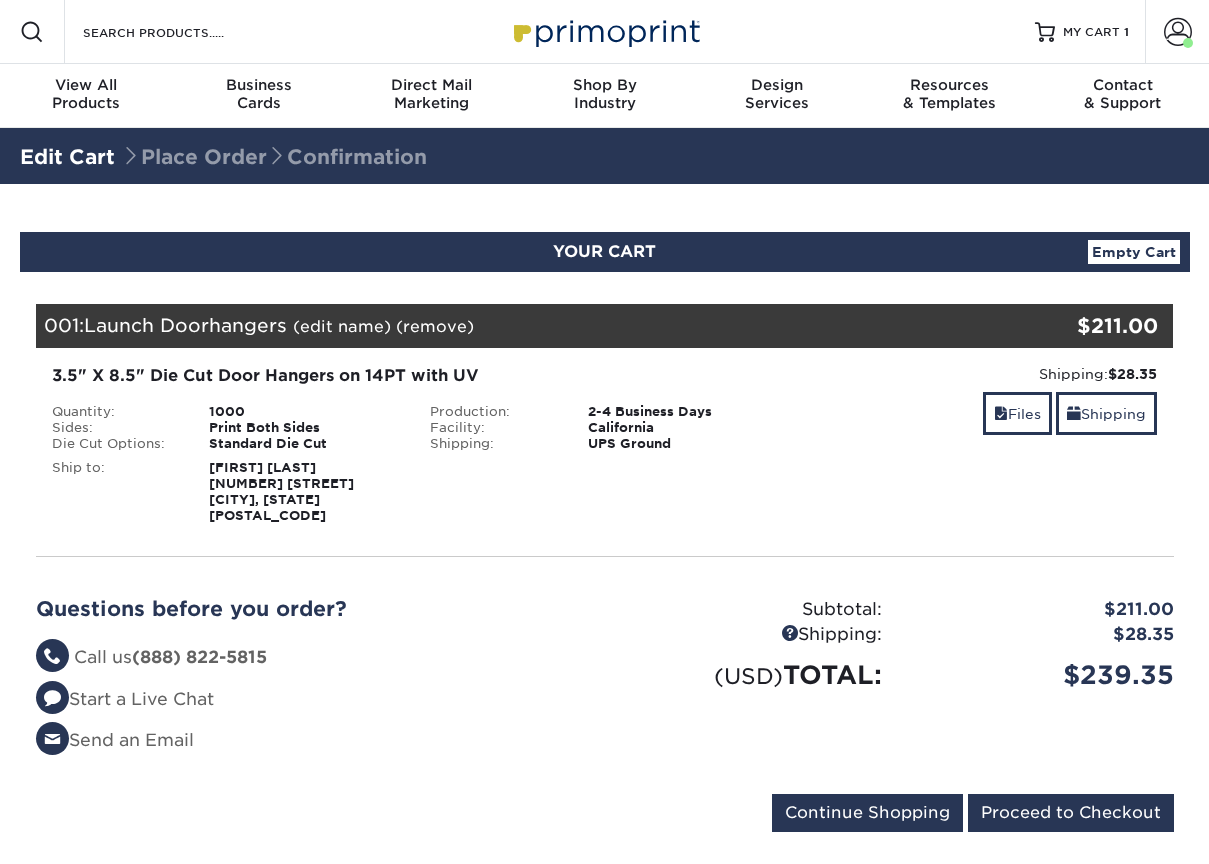 scroll, scrollTop: 0, scrollLeft: 0, axis: both 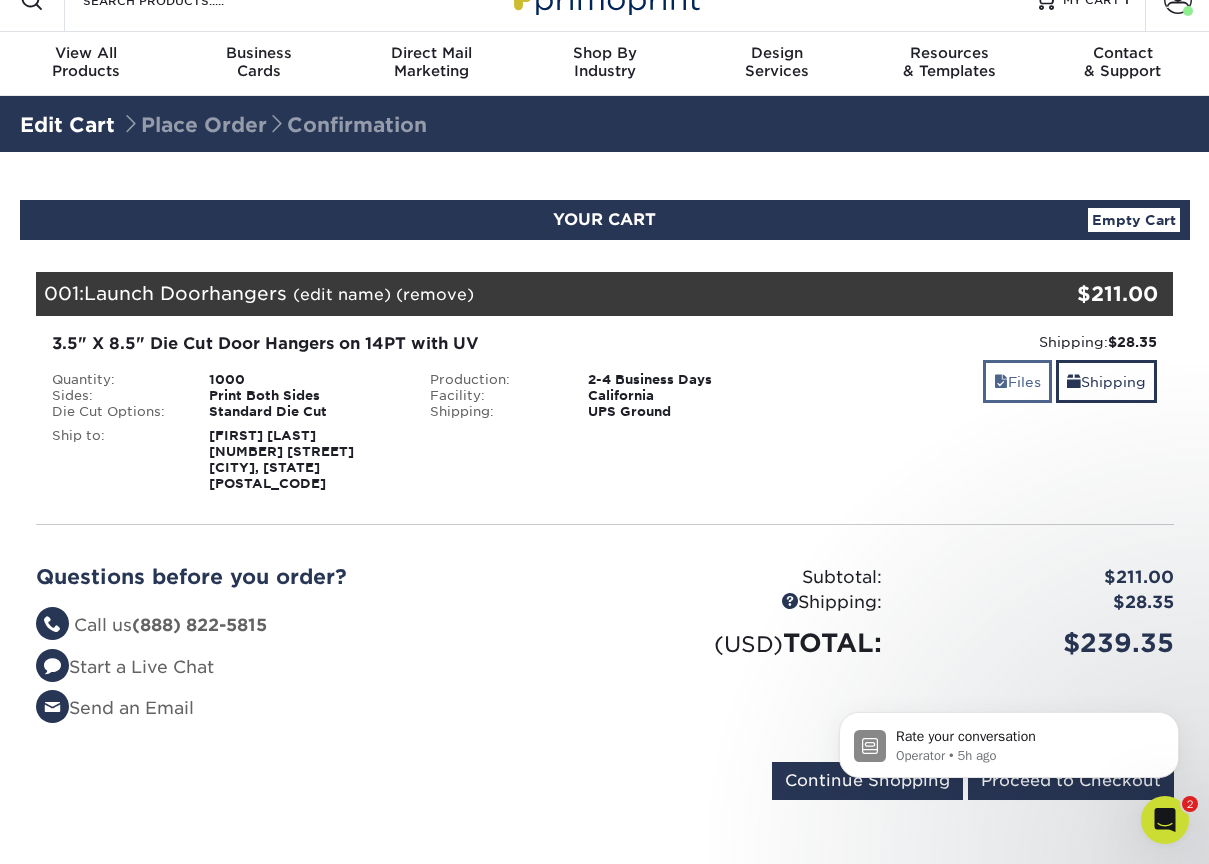 click on "Files" at bounding box center (1017, 381) 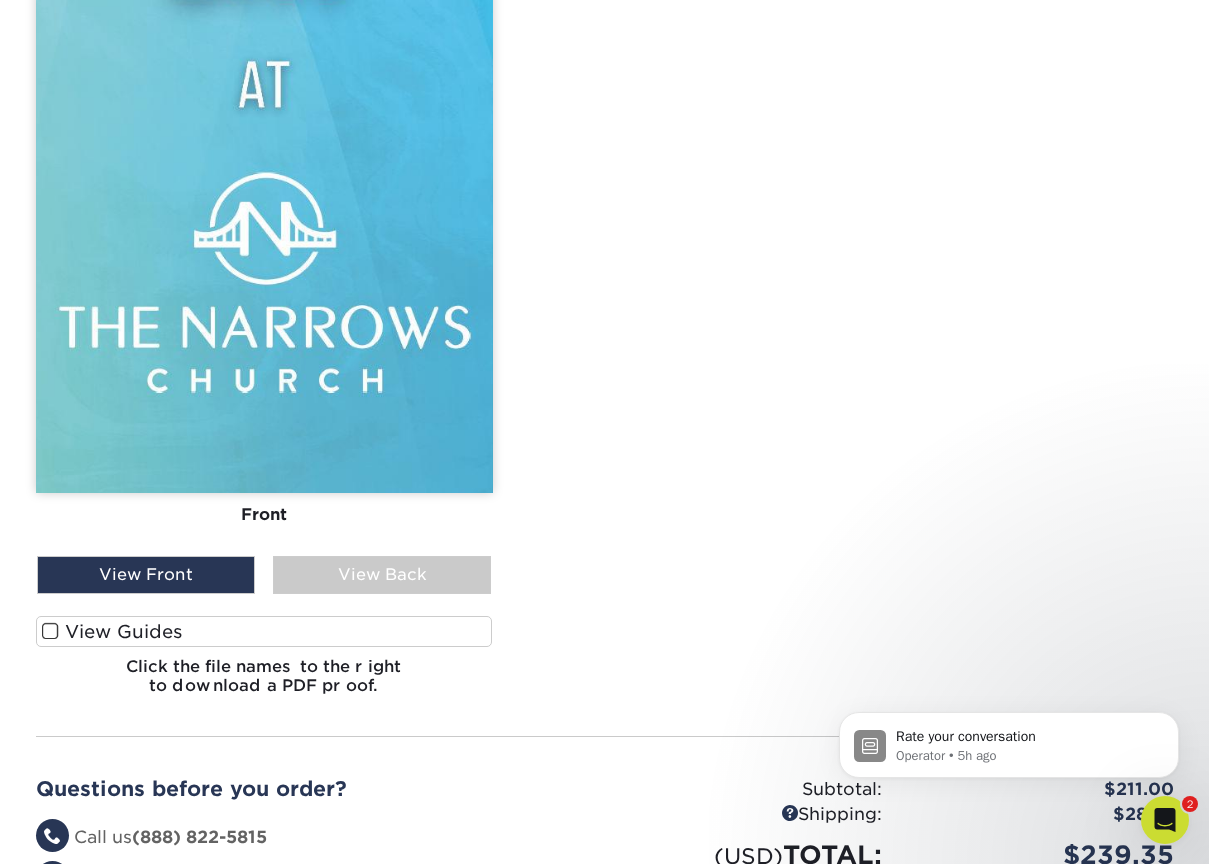 scroll, scrollTop: 1190, scrollLeft: 0, axis: vertical 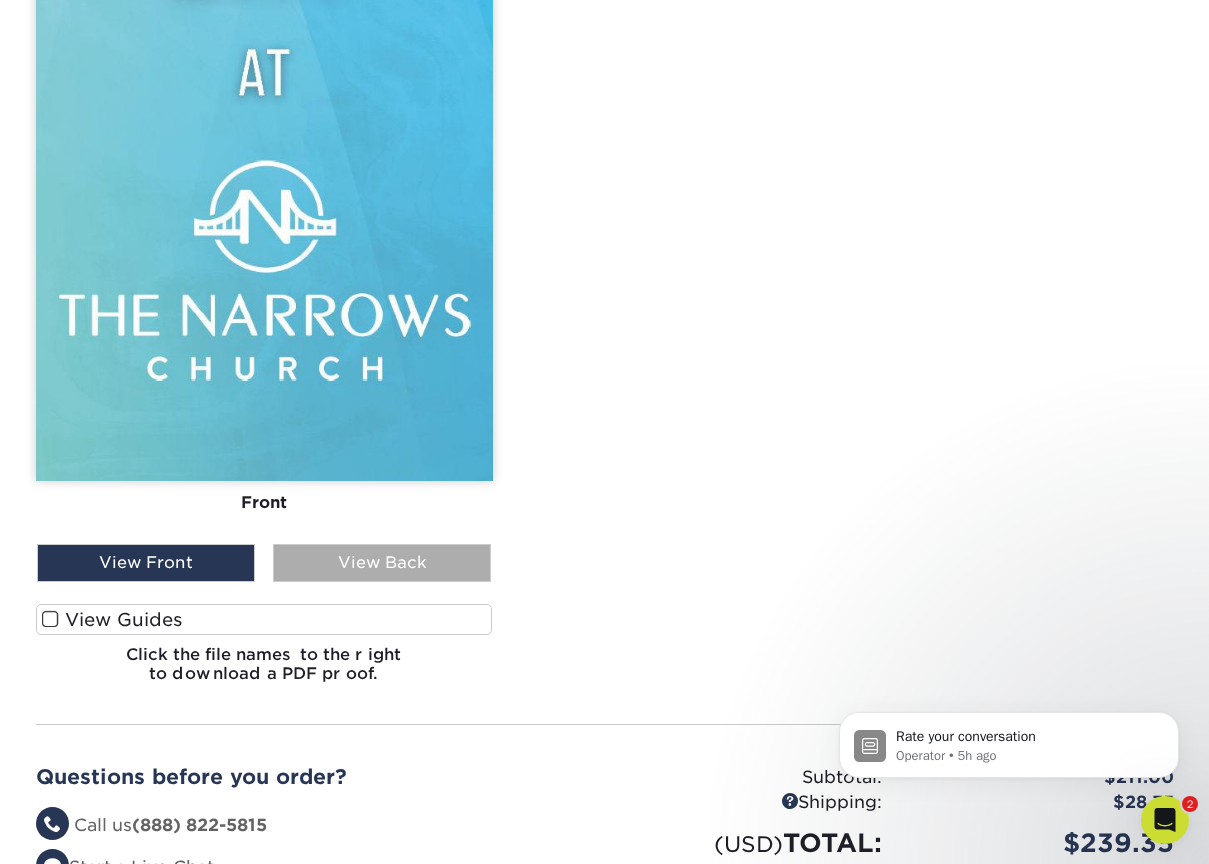 click on "View Back" at bounding box center (382, 563) 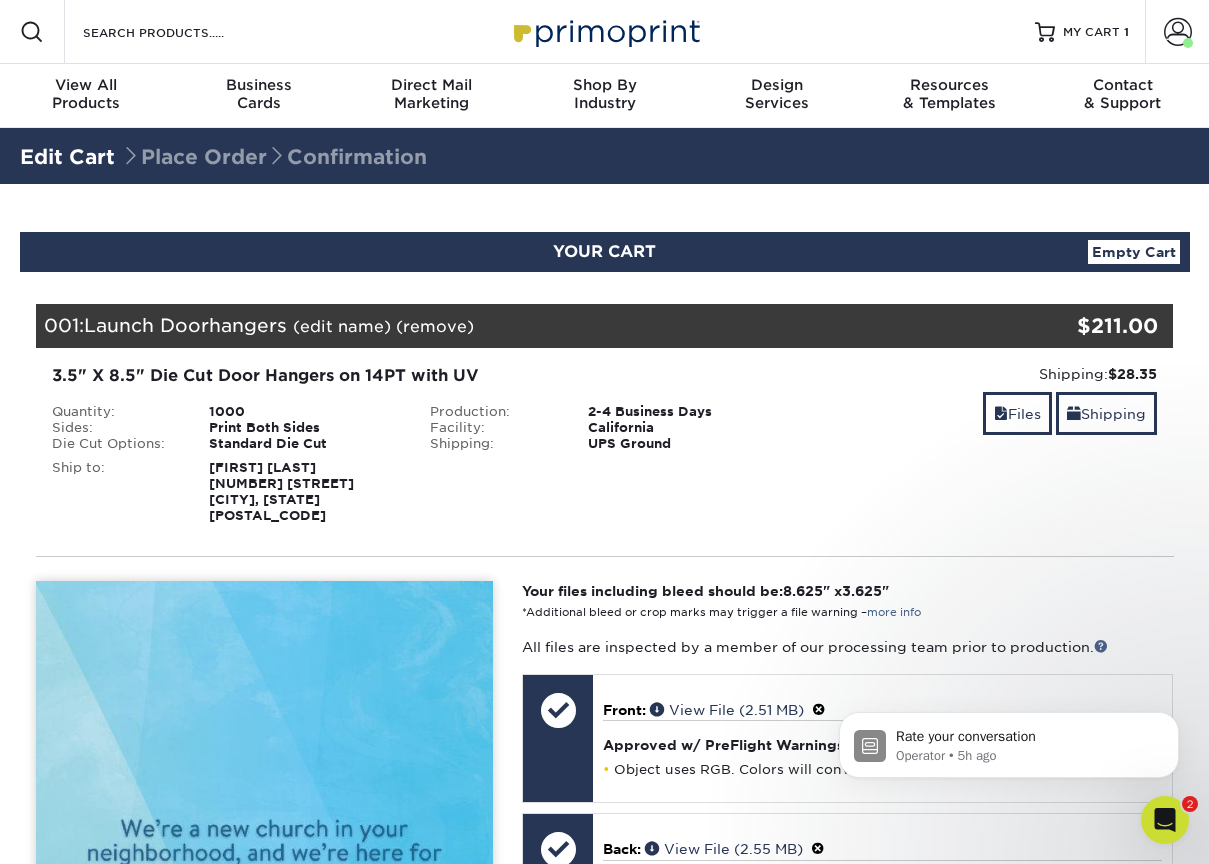 scroll, scrollTop: 0, scrollLeft: 0, axis: both 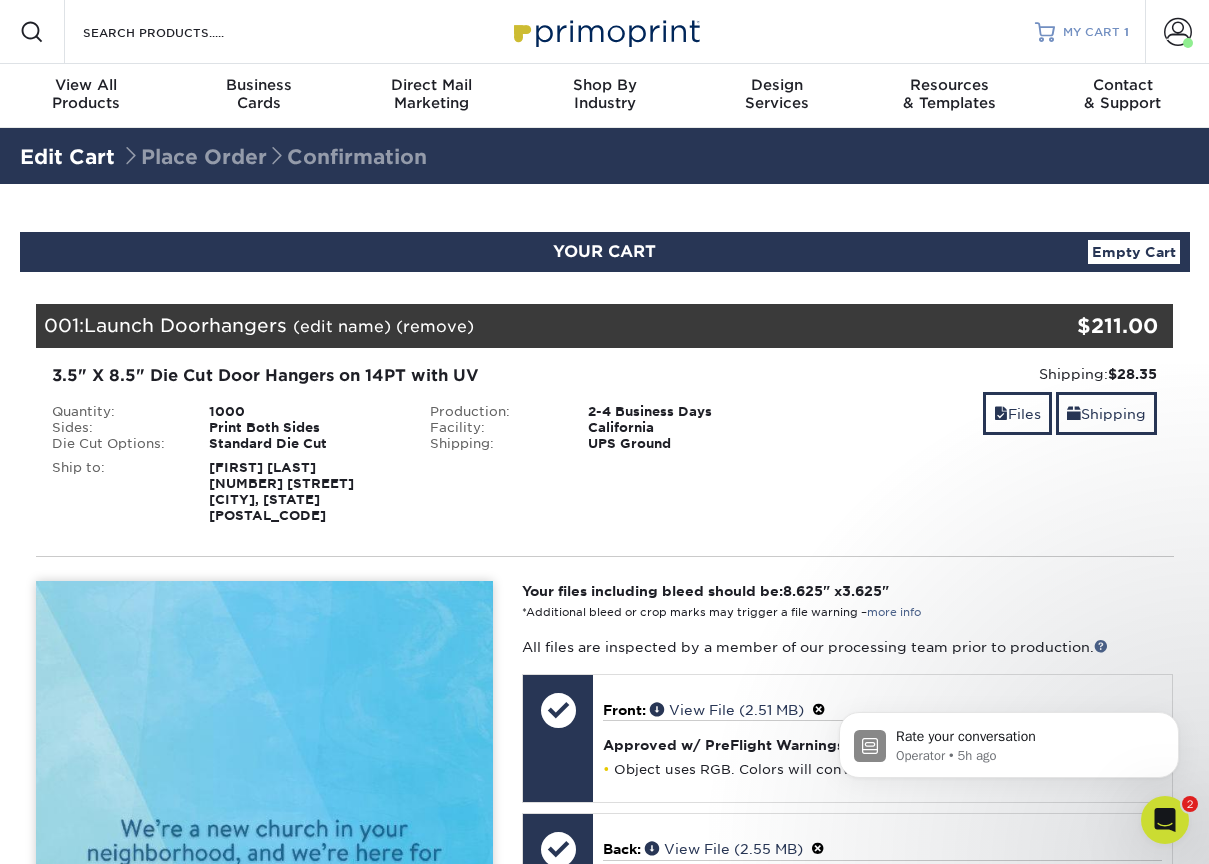 click on "MY CART" at bounding box center [1091, 32] 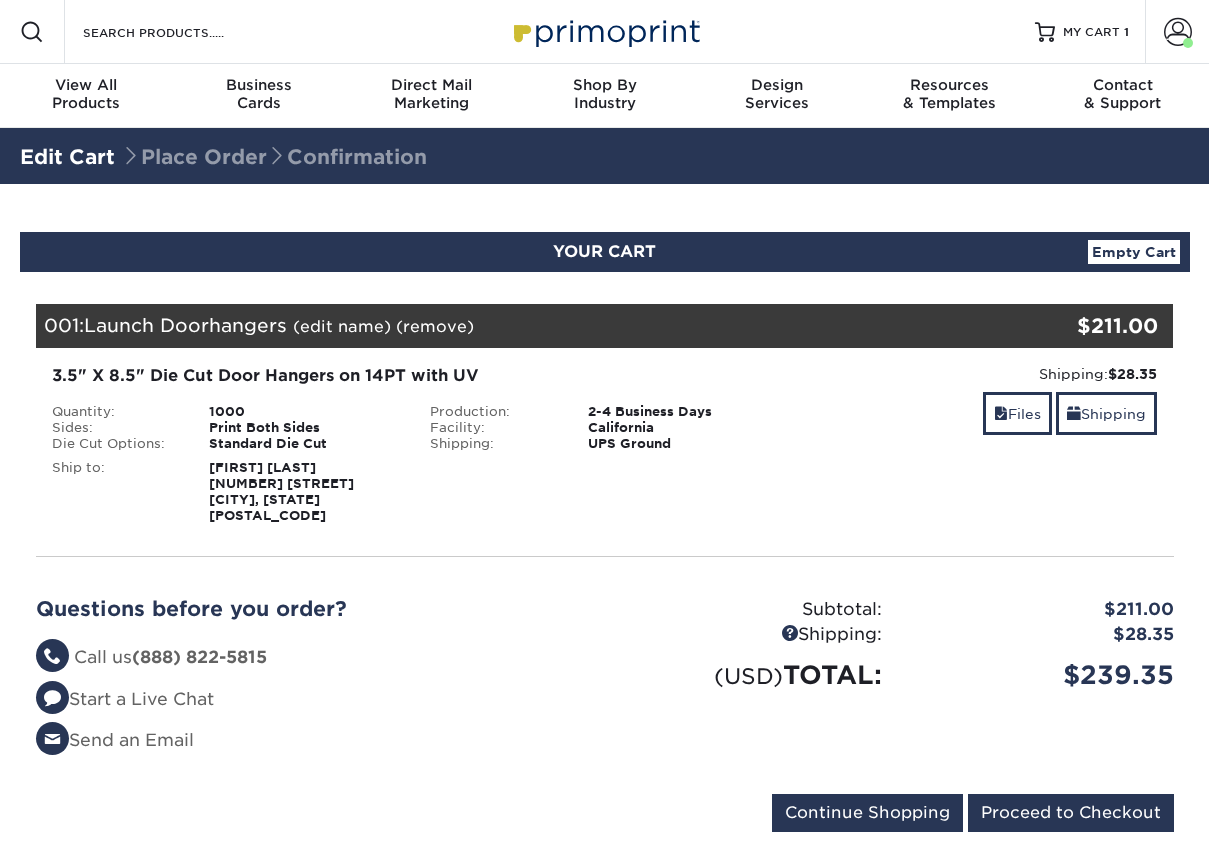 scroll, scrollTop: 0, scrollLeft: 0, axis: both 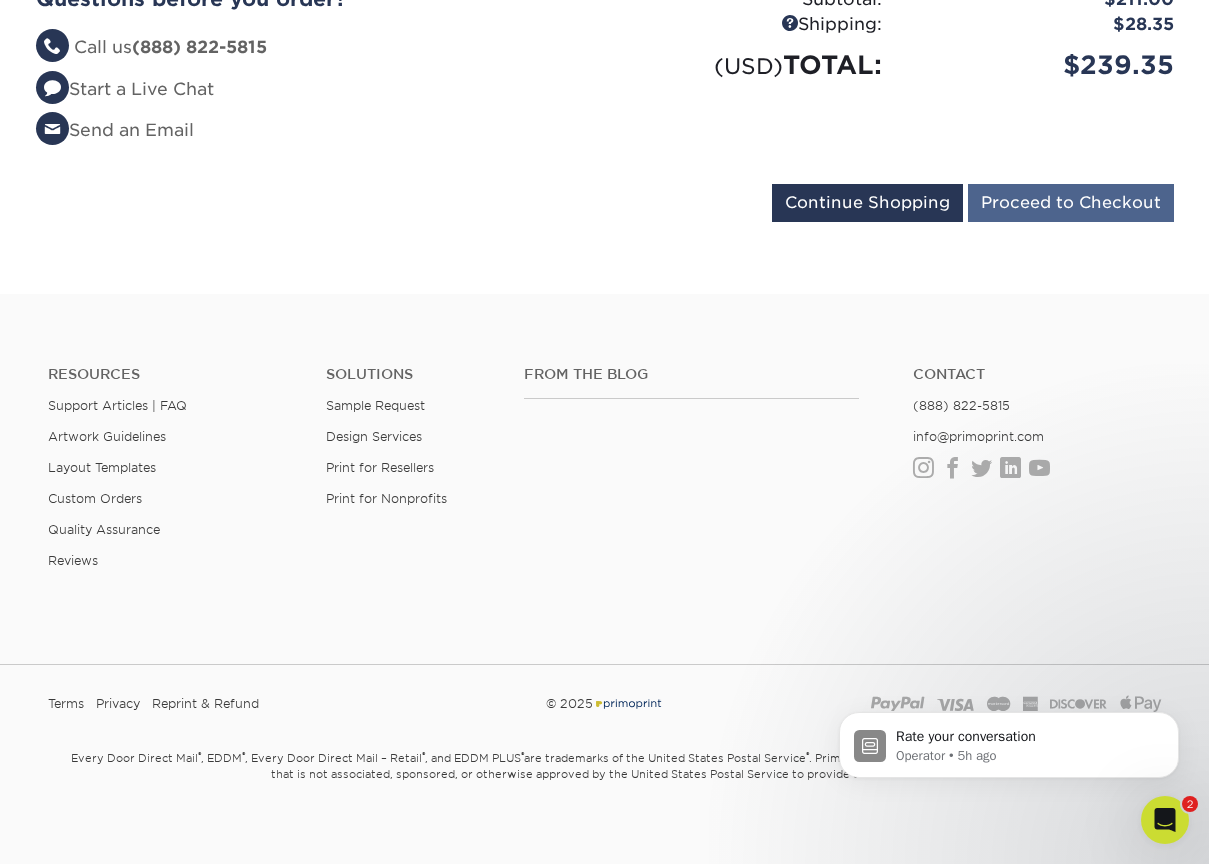 click on "Proceed to Checkout" at bounding box center (1071, 203) 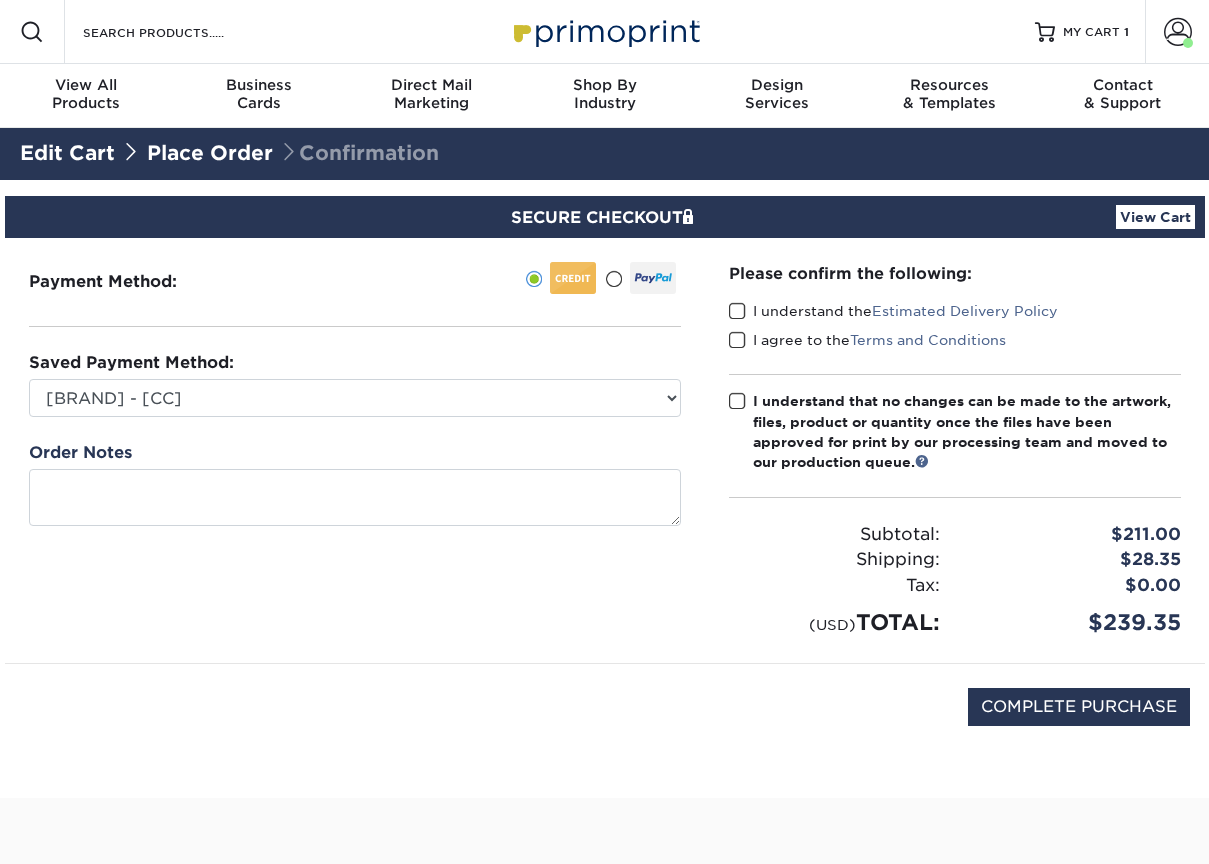 scroll, scrollTop: 0, scrollLeft: 0, axis: both 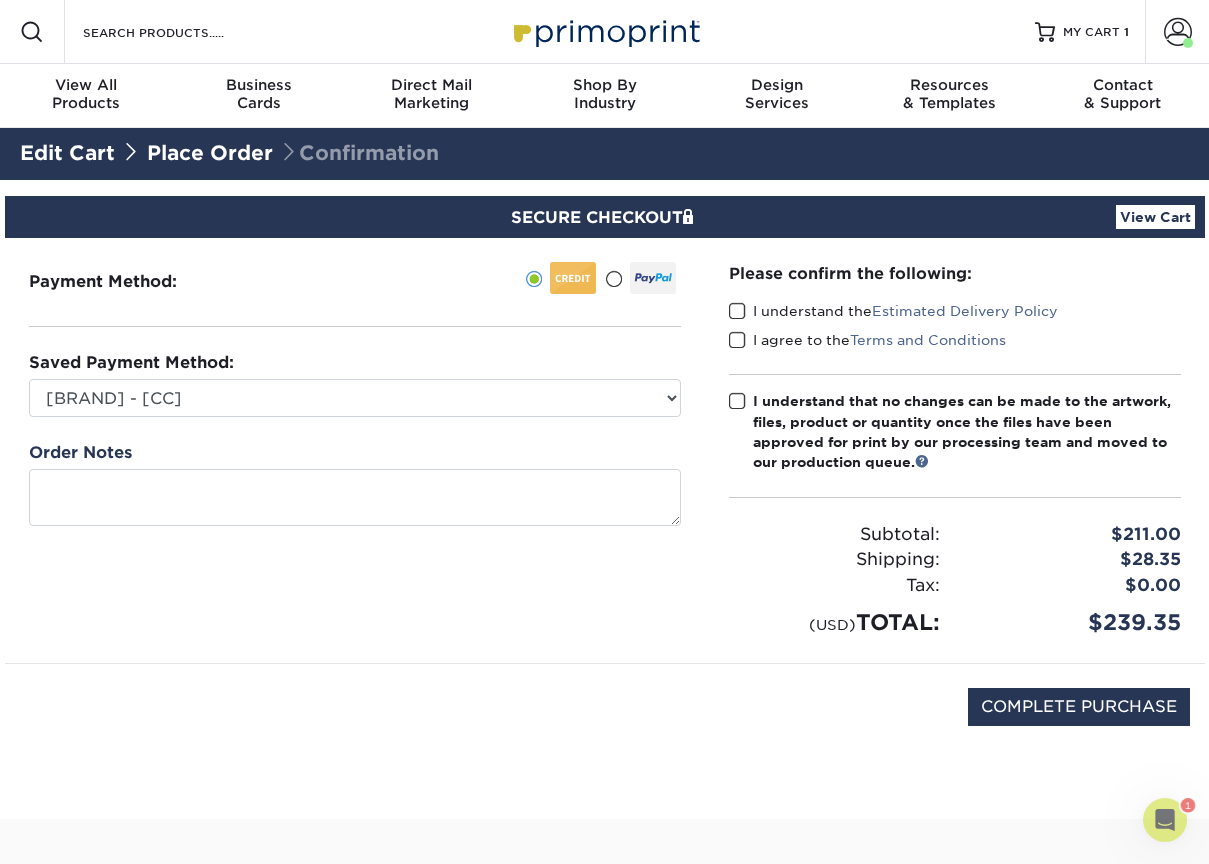 click at bounding box center (737, 311) 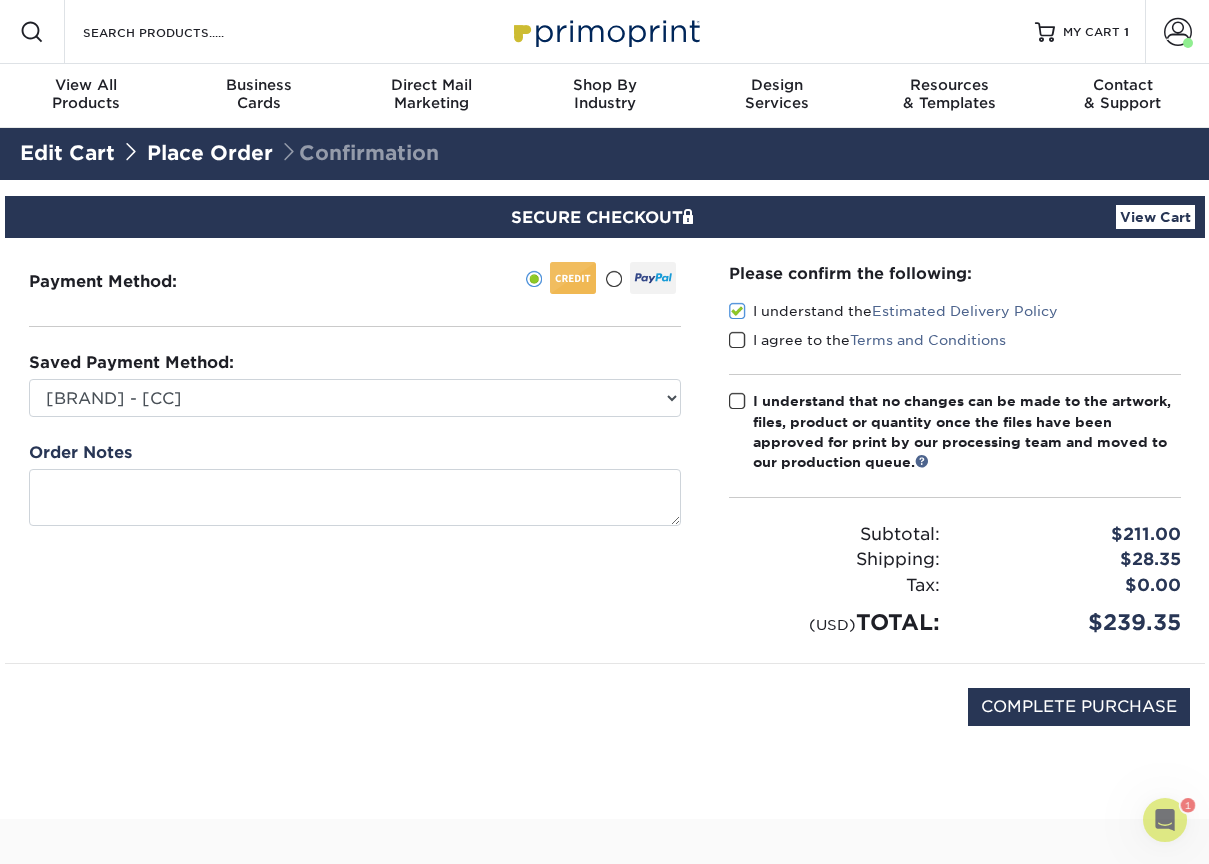 click at bounding box center [737, 340] 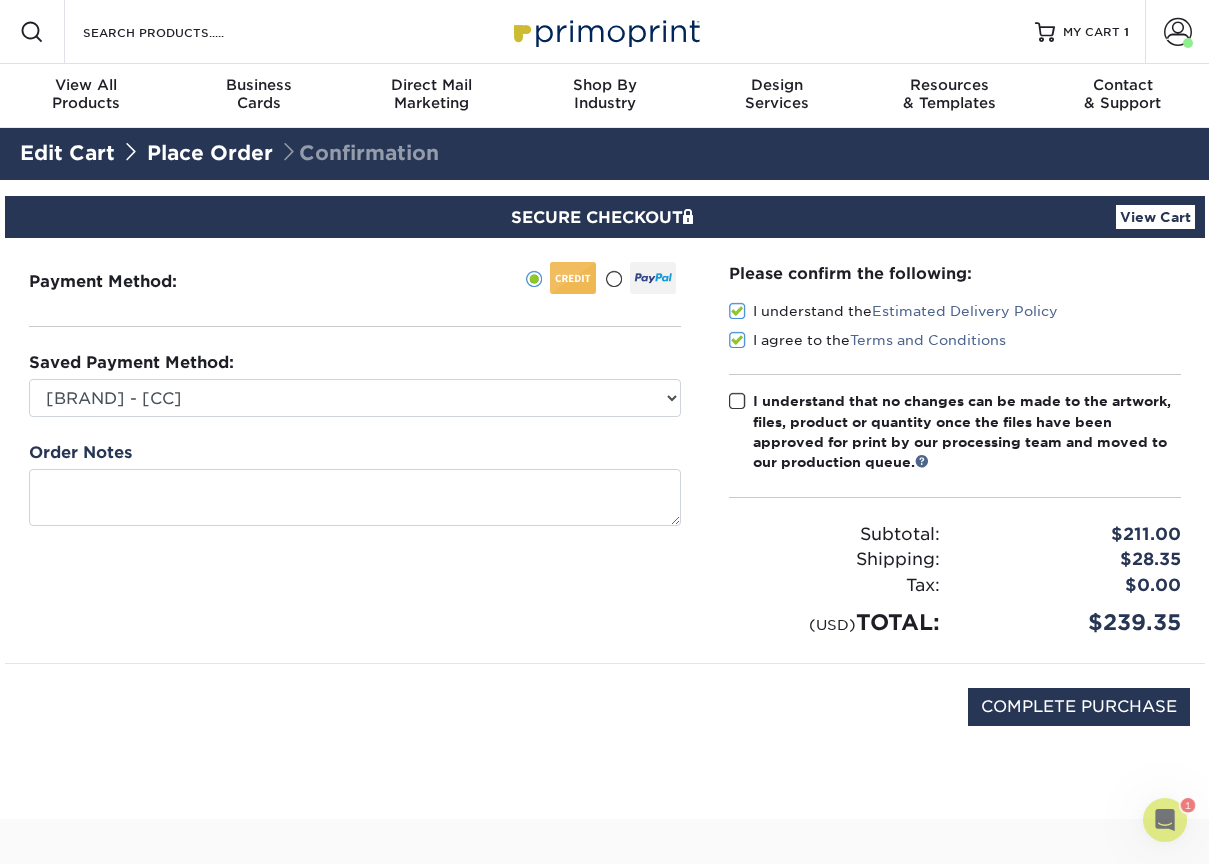 click at bounding box center (737, 401) 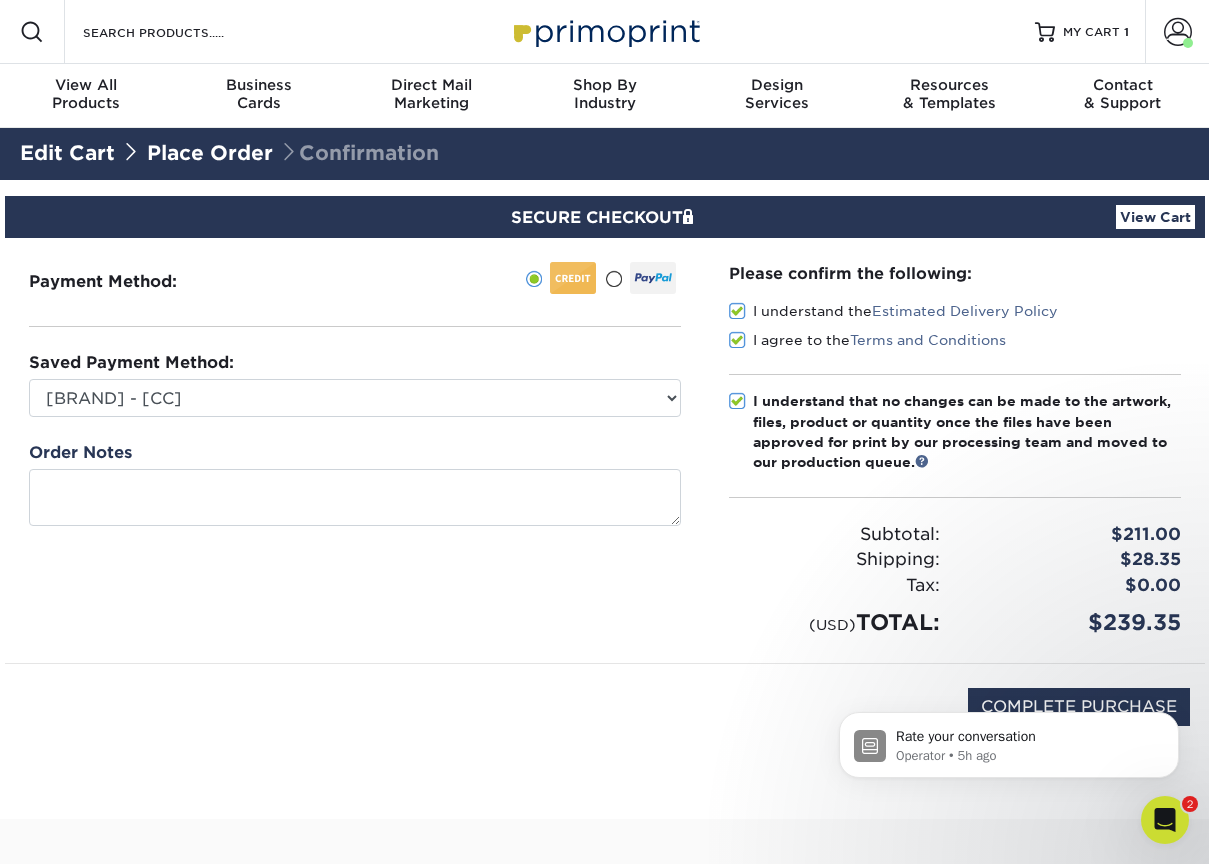 scroll, scrollTop: 0, scrollLeft: 0, axis: both 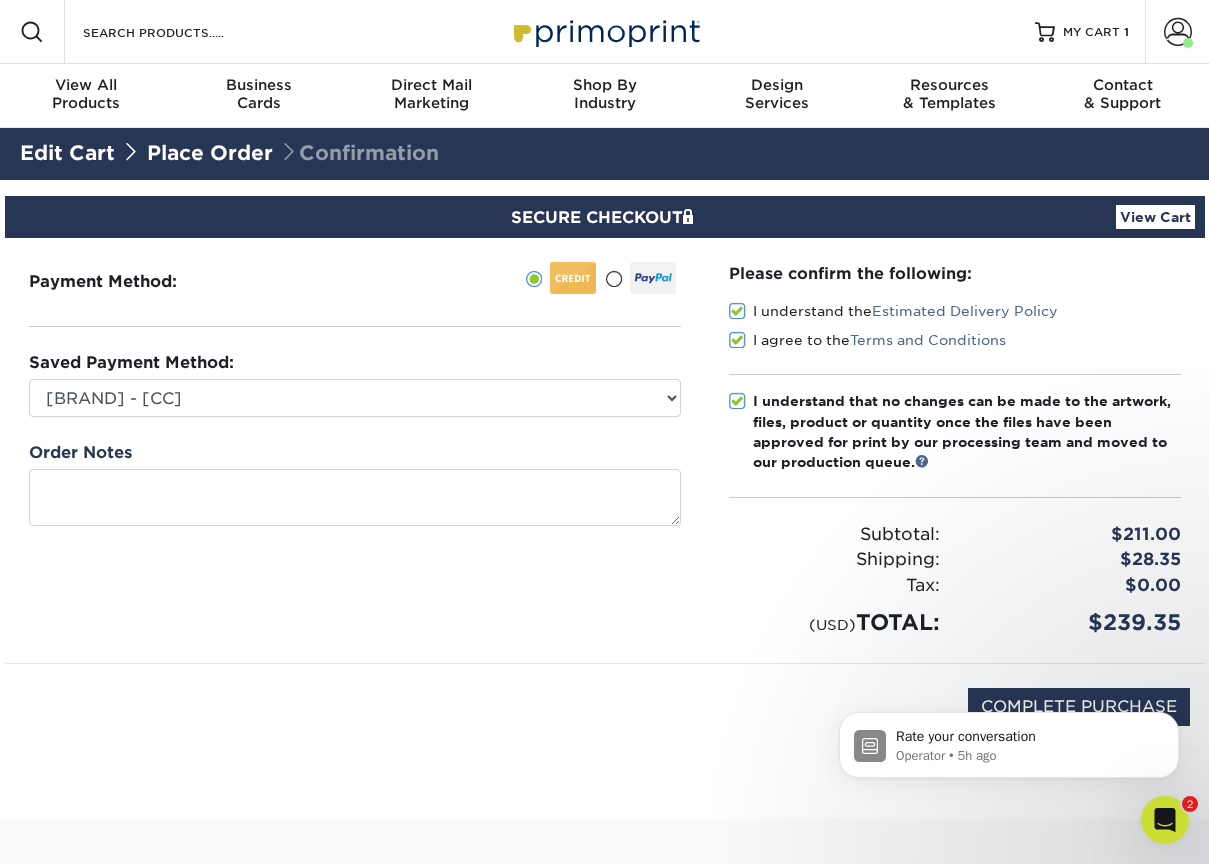 click on "Rate your conversation Operator • 5h ago" at bounding box center [1009, 740] 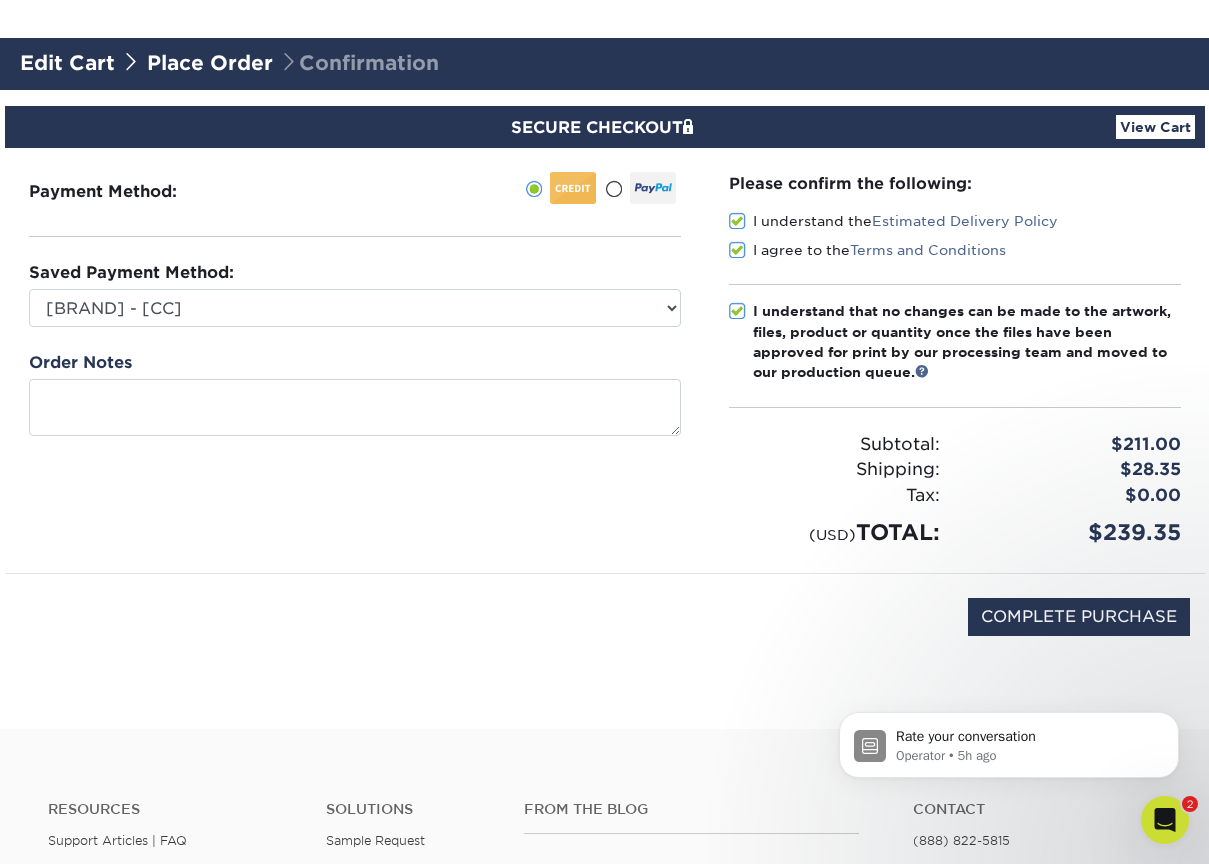 scroll, scrollTop: 200, scrollLeft: 0, axis: vertical 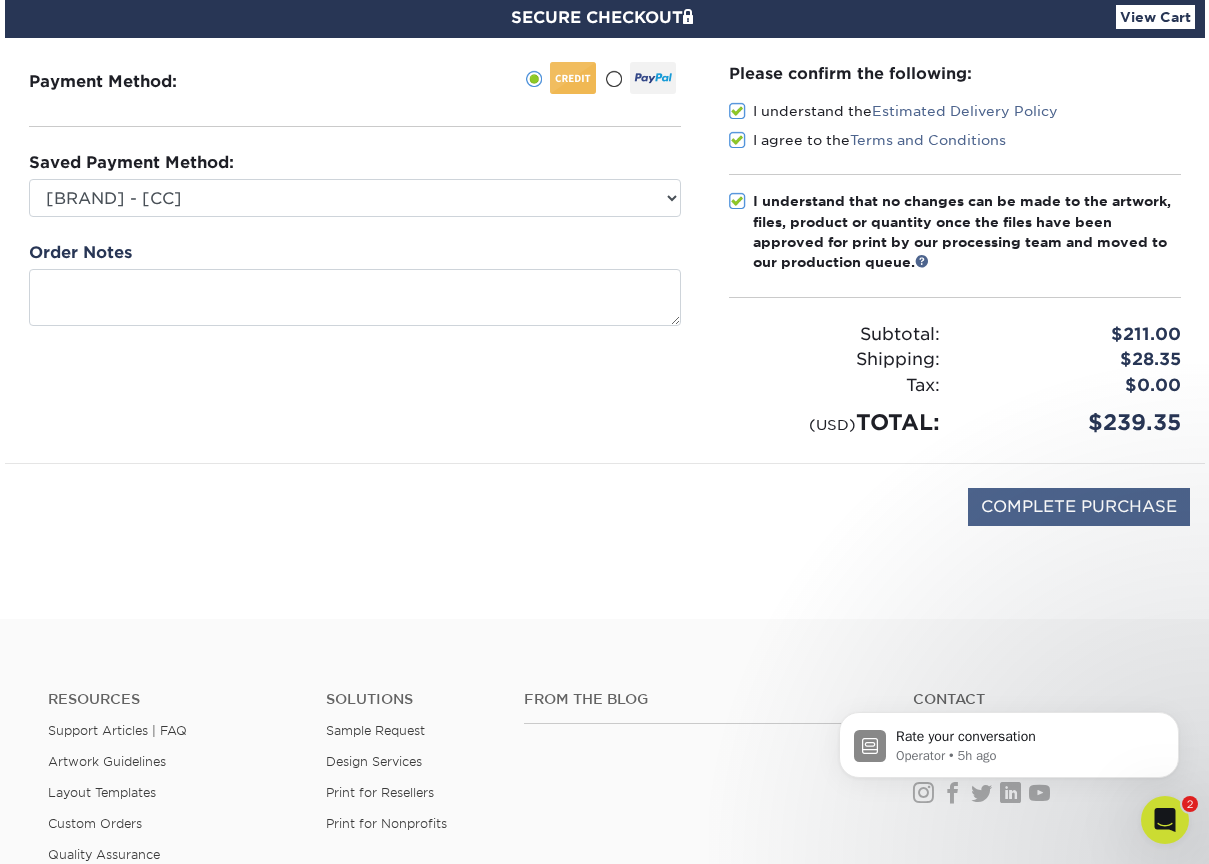 click on "COMPLETE PURCHASE" at bounding box center [1079, 507] 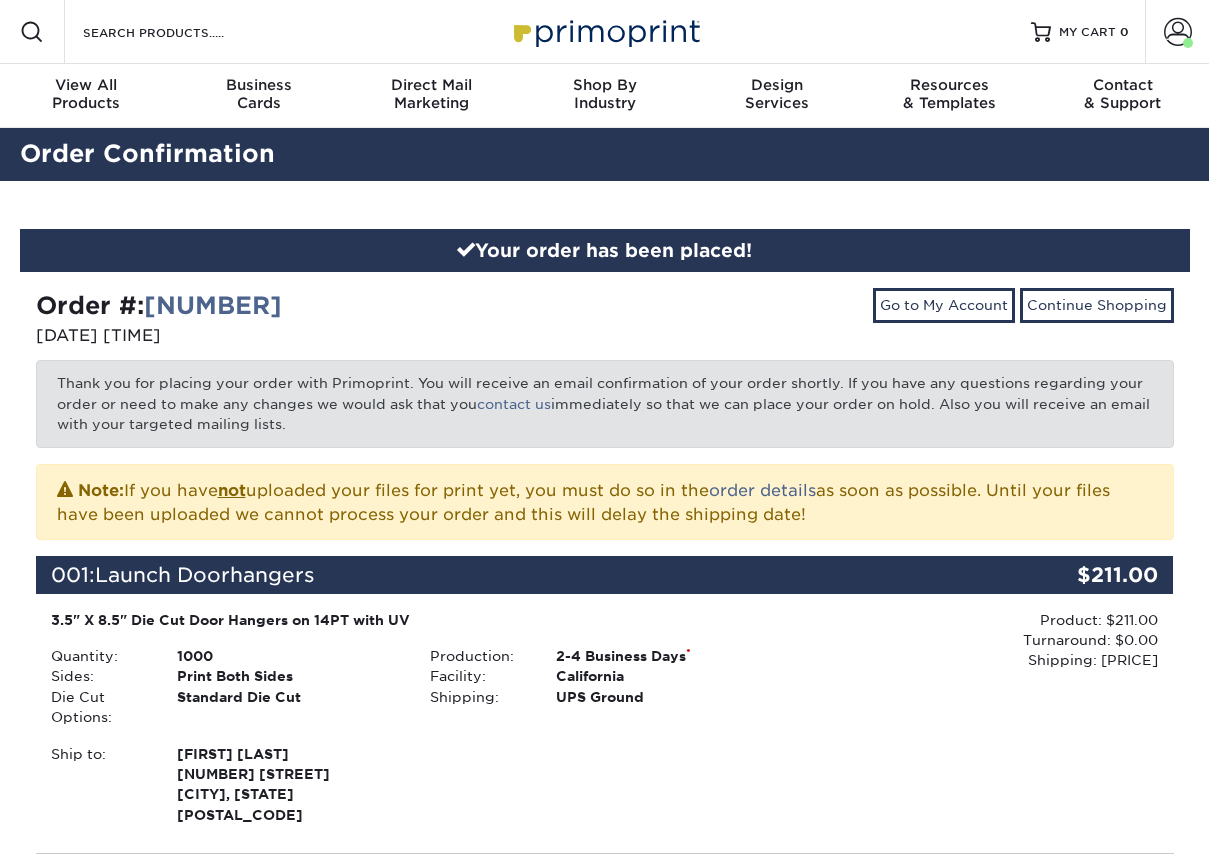 scroll, scrollTop: 0, scrollLeft: 0, axis: both 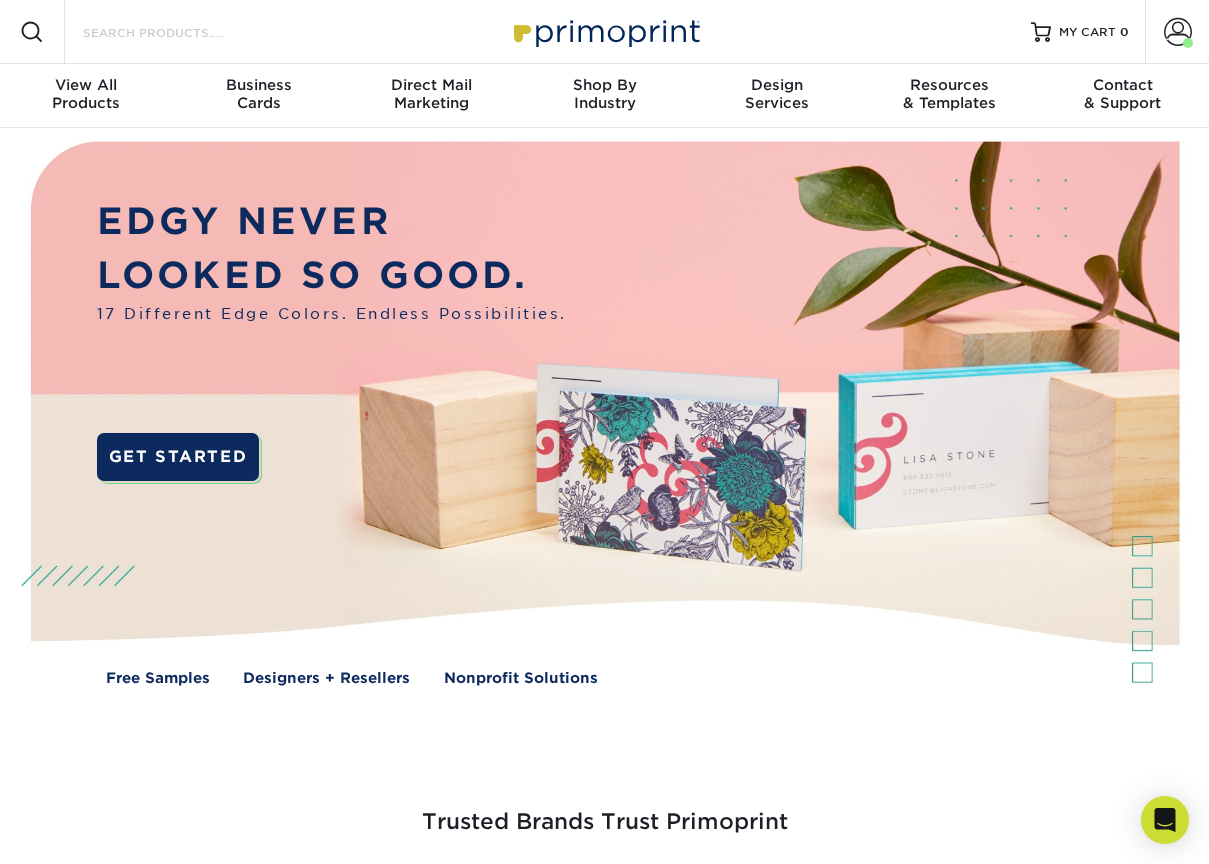 click on "Search Products" at bounding box center [178, 32] 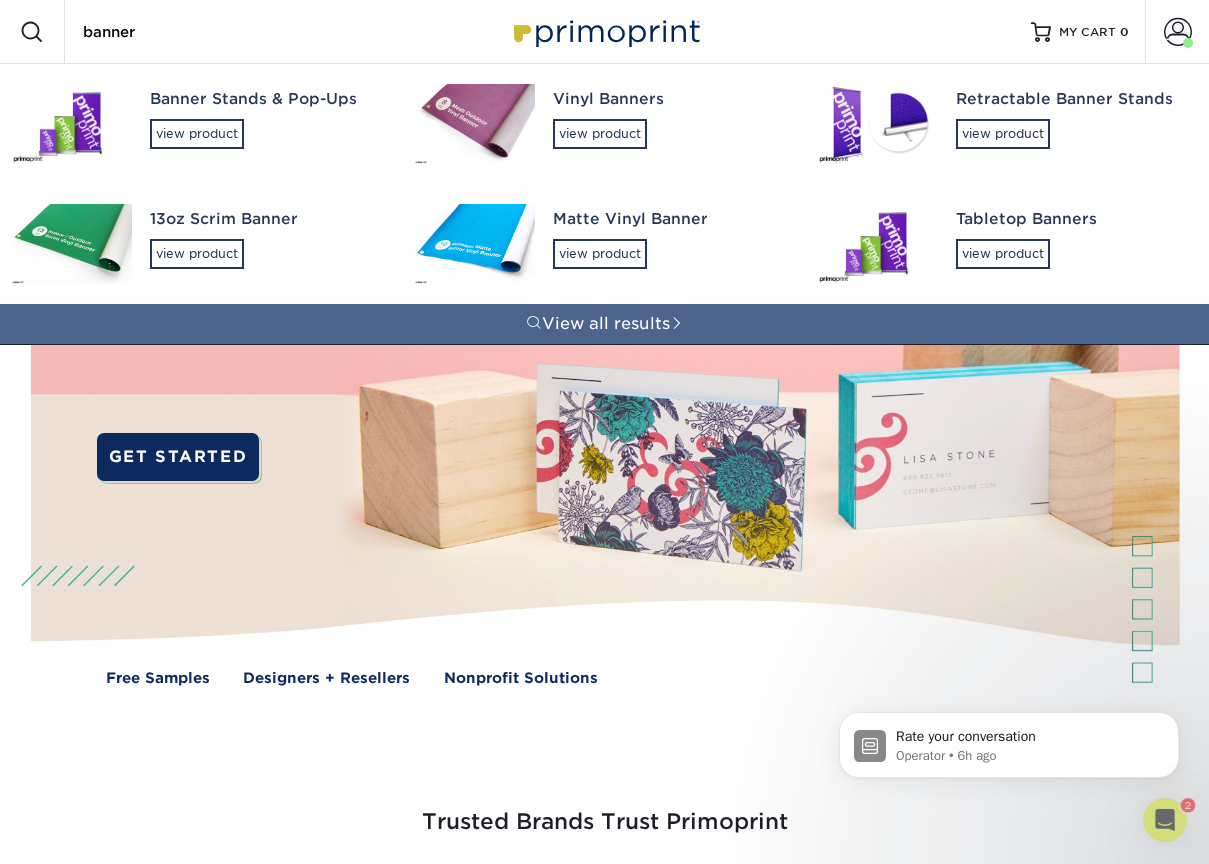 scroll, scrollTop: 0, scrollLeft: 0, axis: both 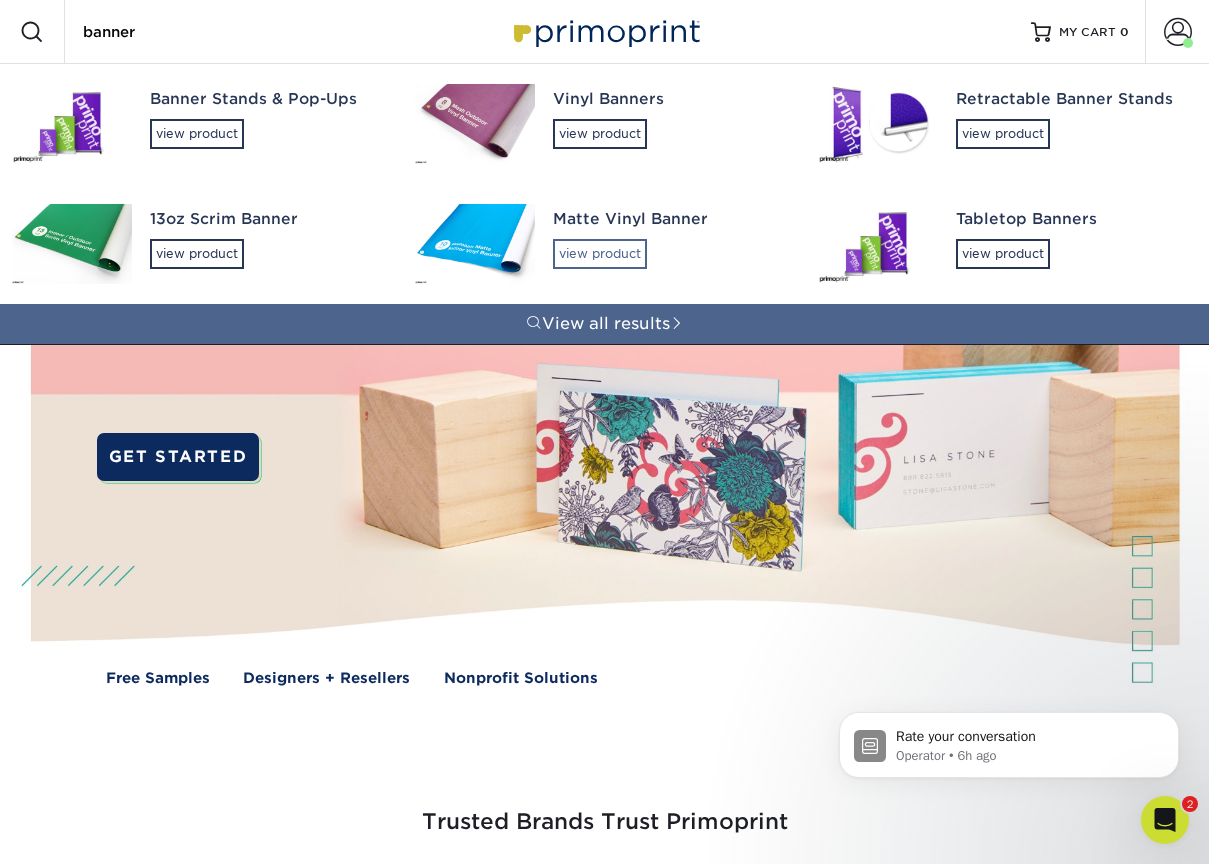type on "banner" 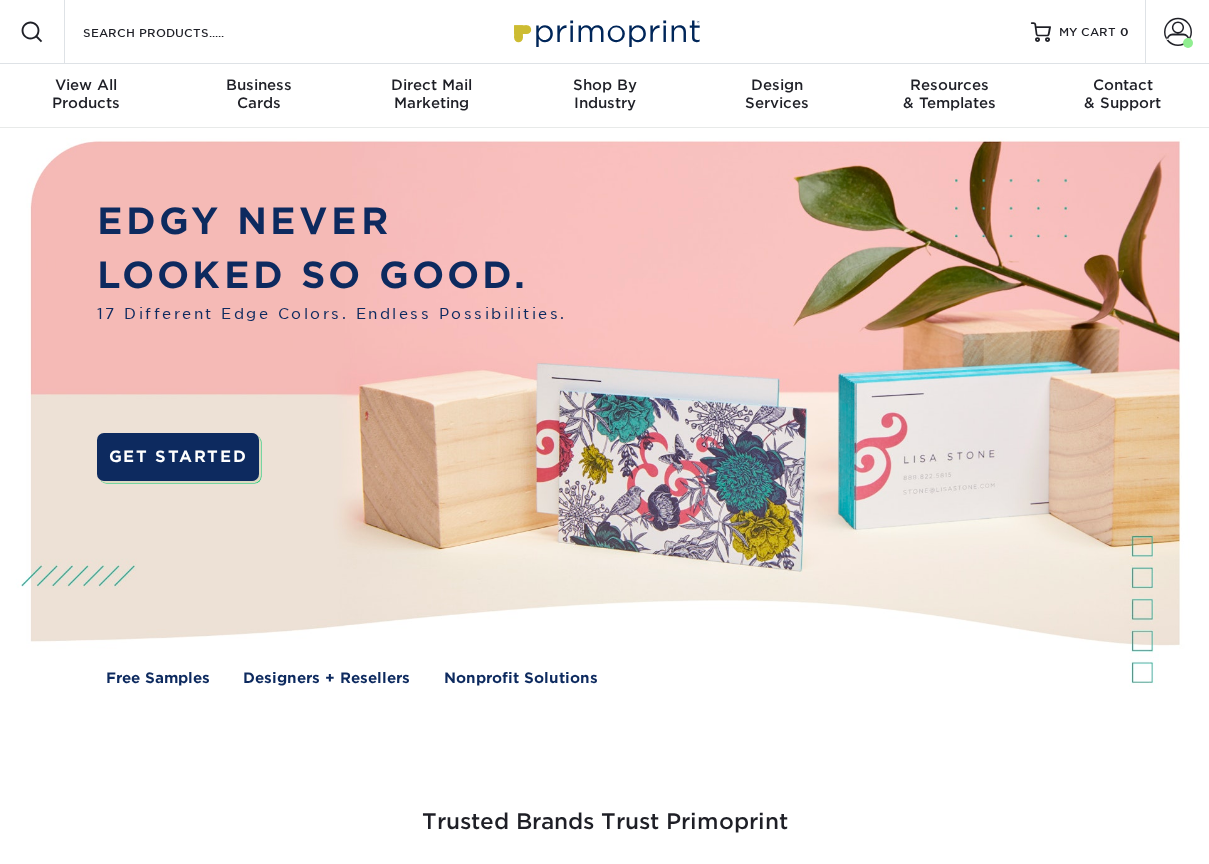 scroll, scrollTop: 0, scrollLeft: 0, axis: both 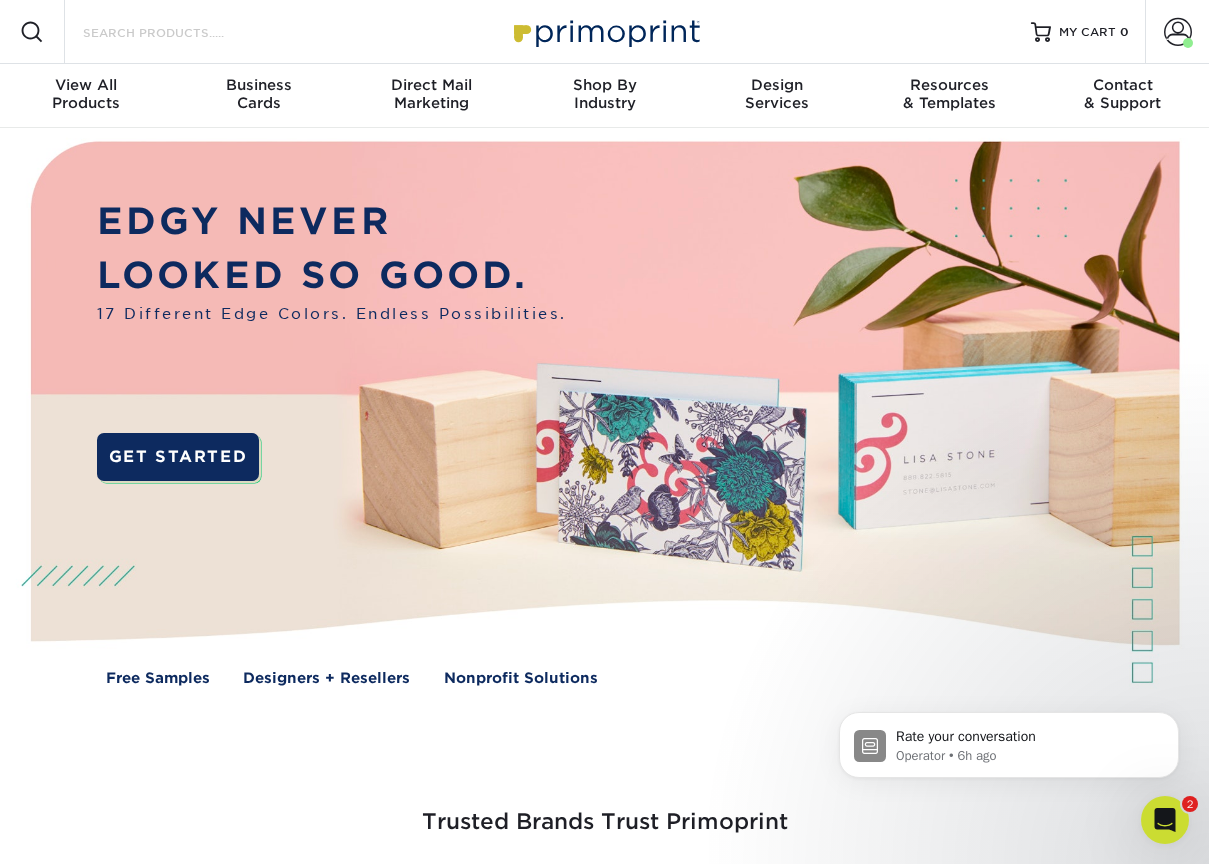 click on "Search Products" at bounding box center (178, 32) 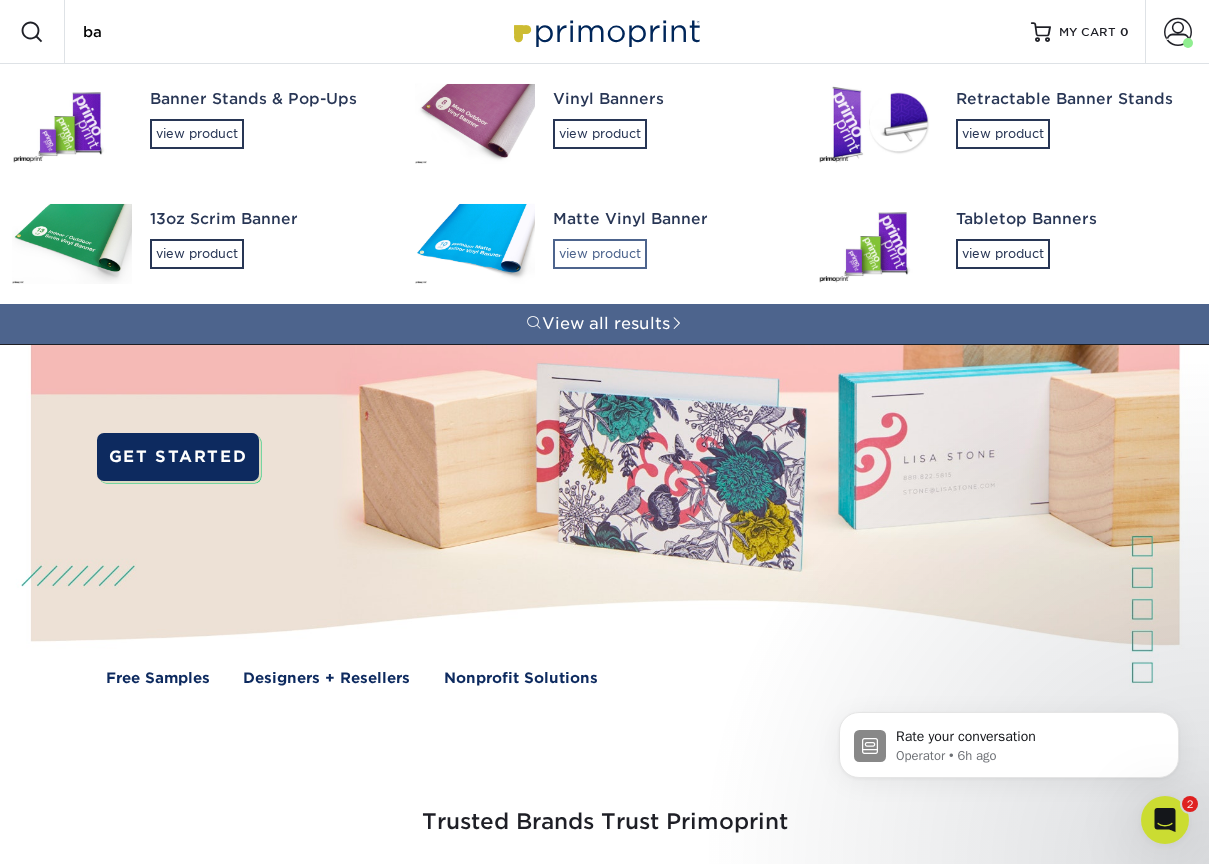 type on "ba" 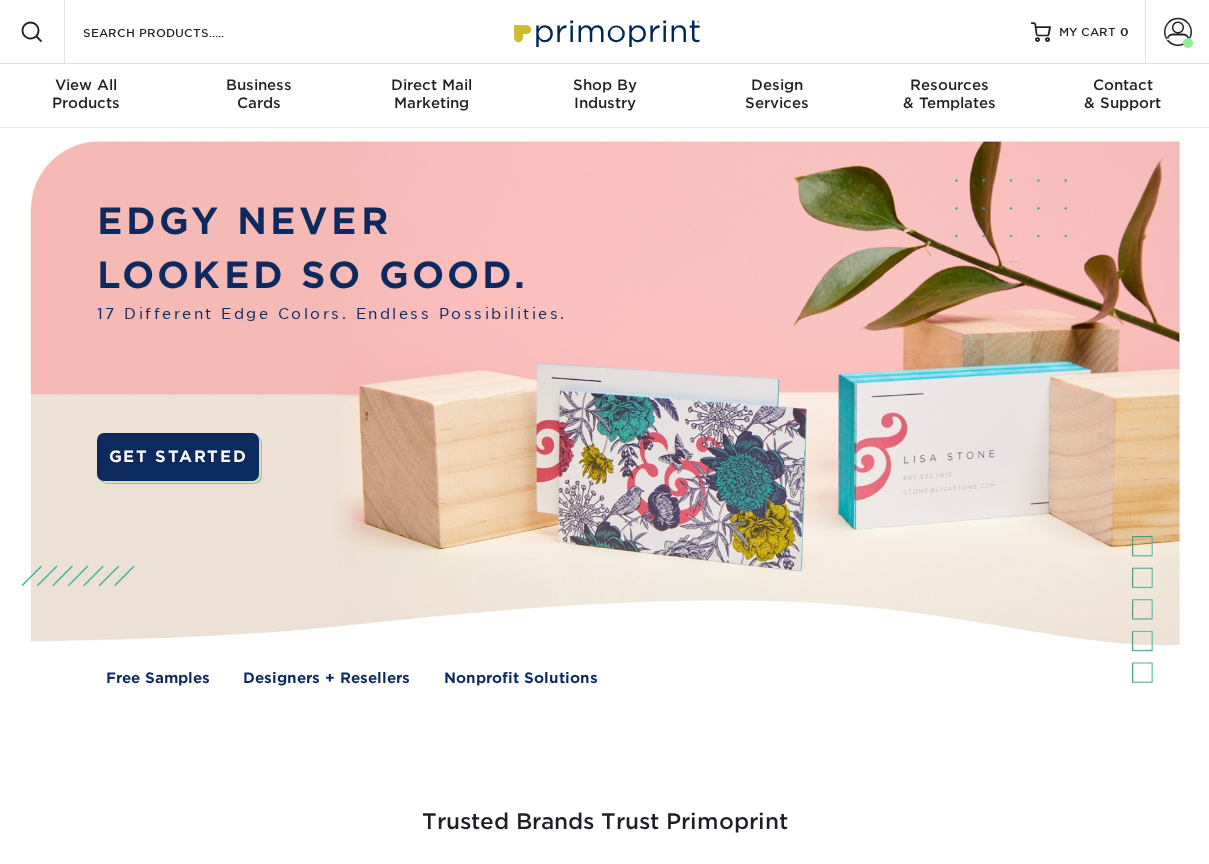 scroll, scrollTop: 0, scrollLeft: 0, axis: both 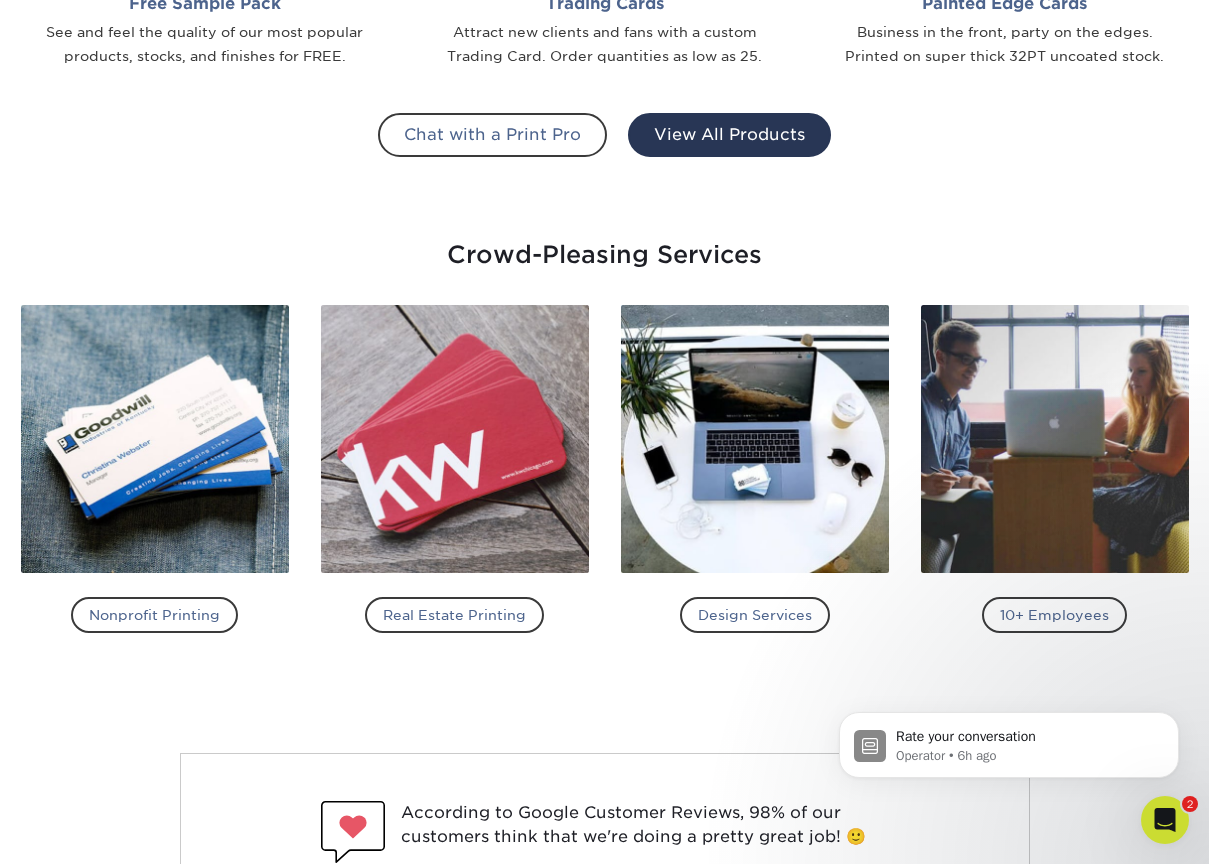 click on "View All Products" at bounding box center (729, 135) 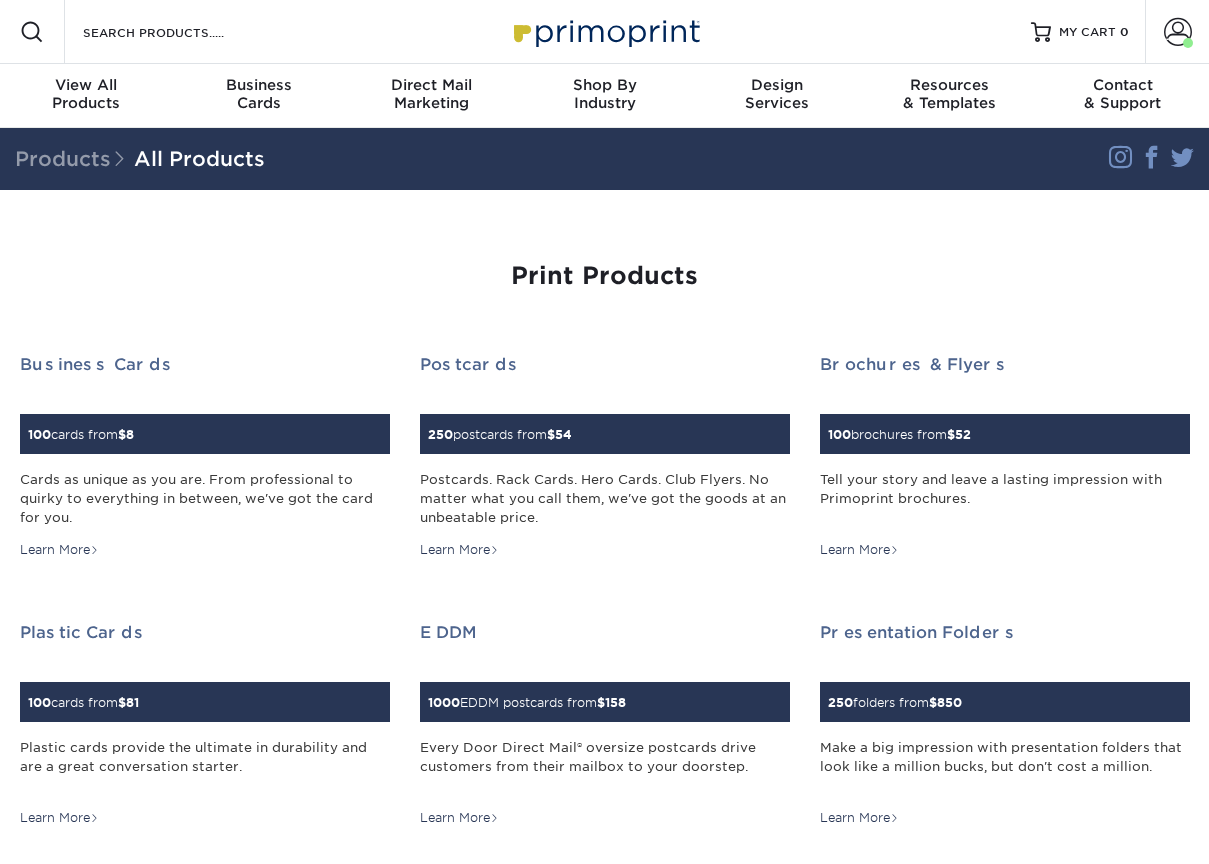 scroll, scrollTop: 0, scrollLeft: 0, axis: both 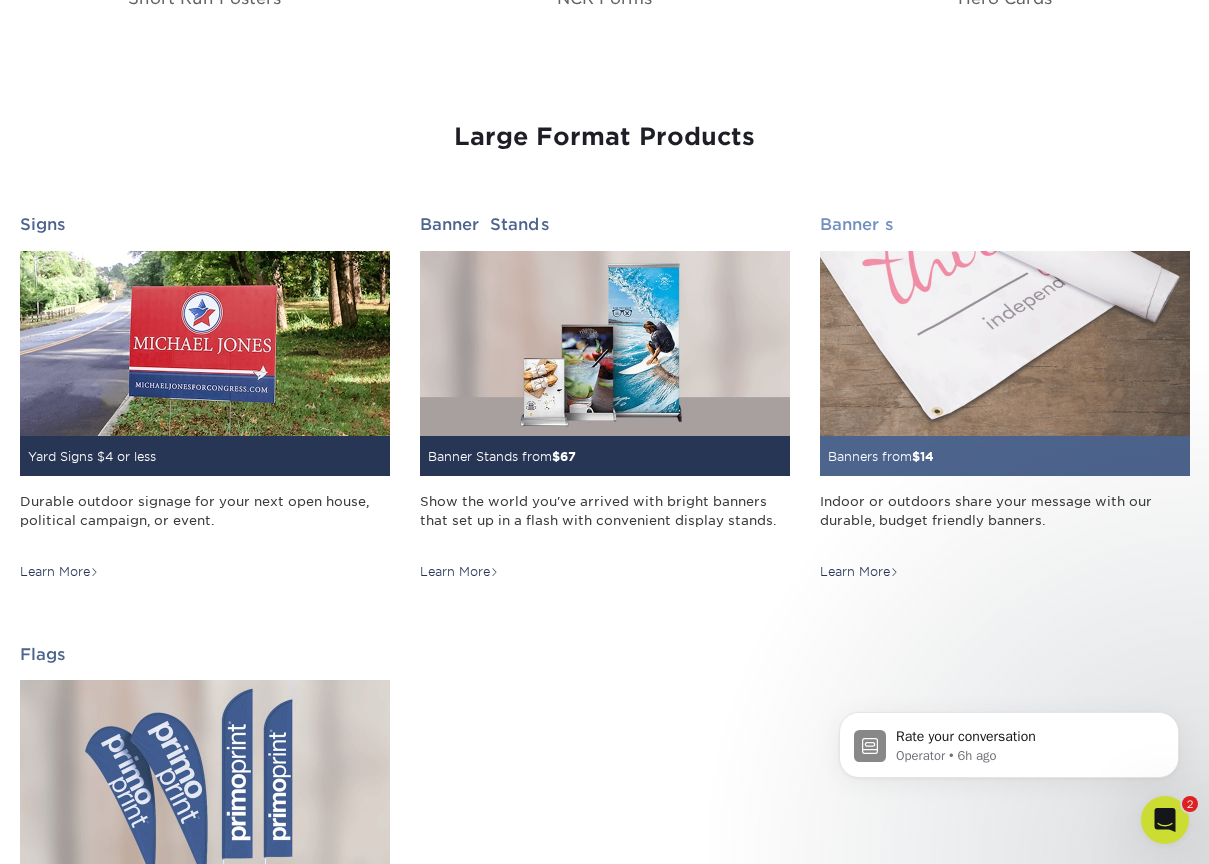 click on "Banners from  $ 14" at bounding box center [881, 456] 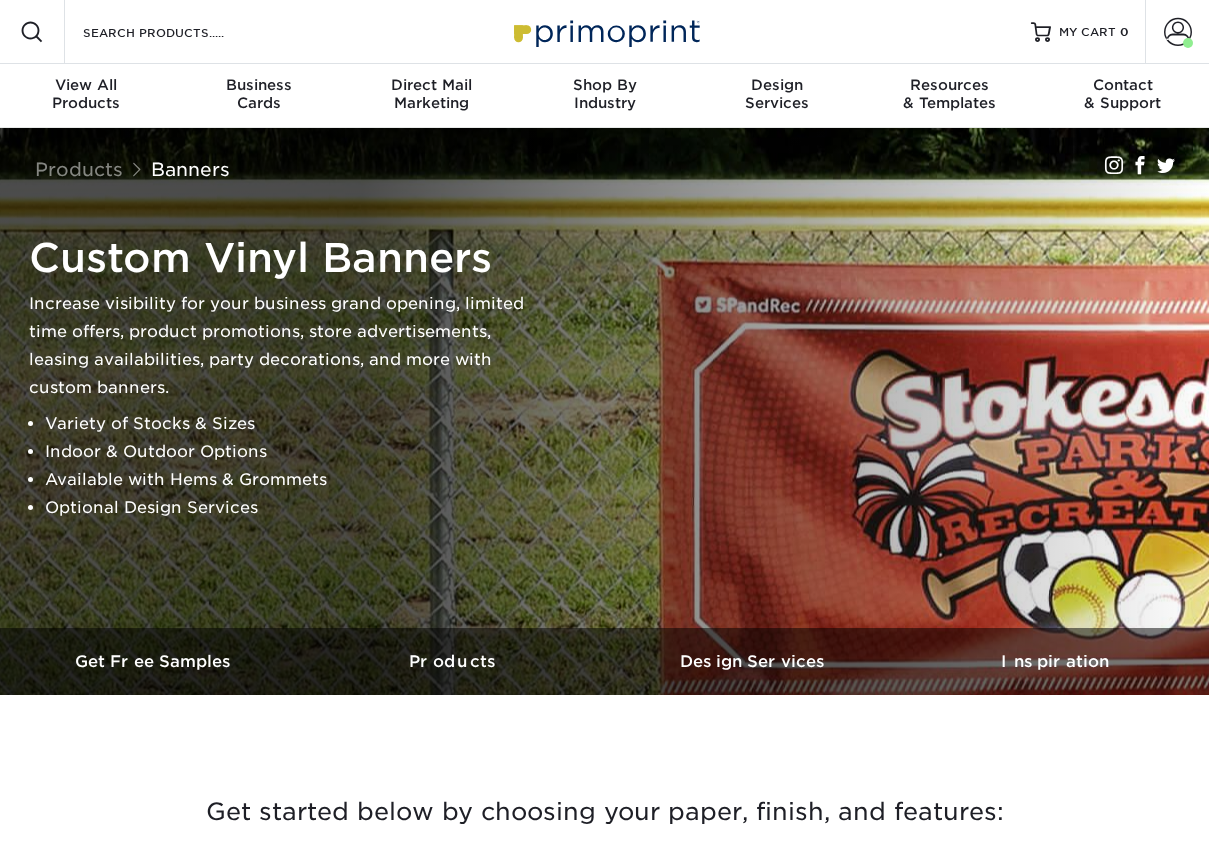 scroll, scrollTop: 0, scrollLeft: 0, axis: both 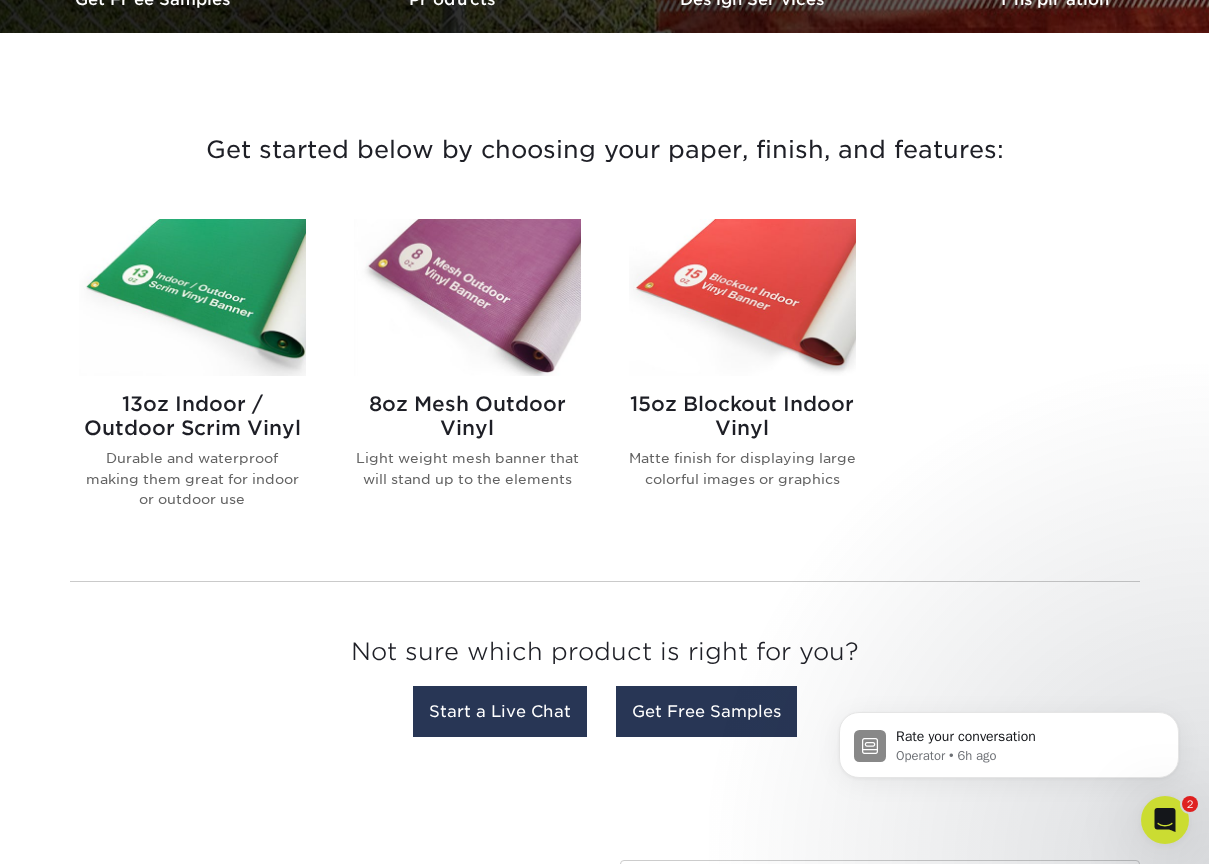 click at bounding box center (467, 297) 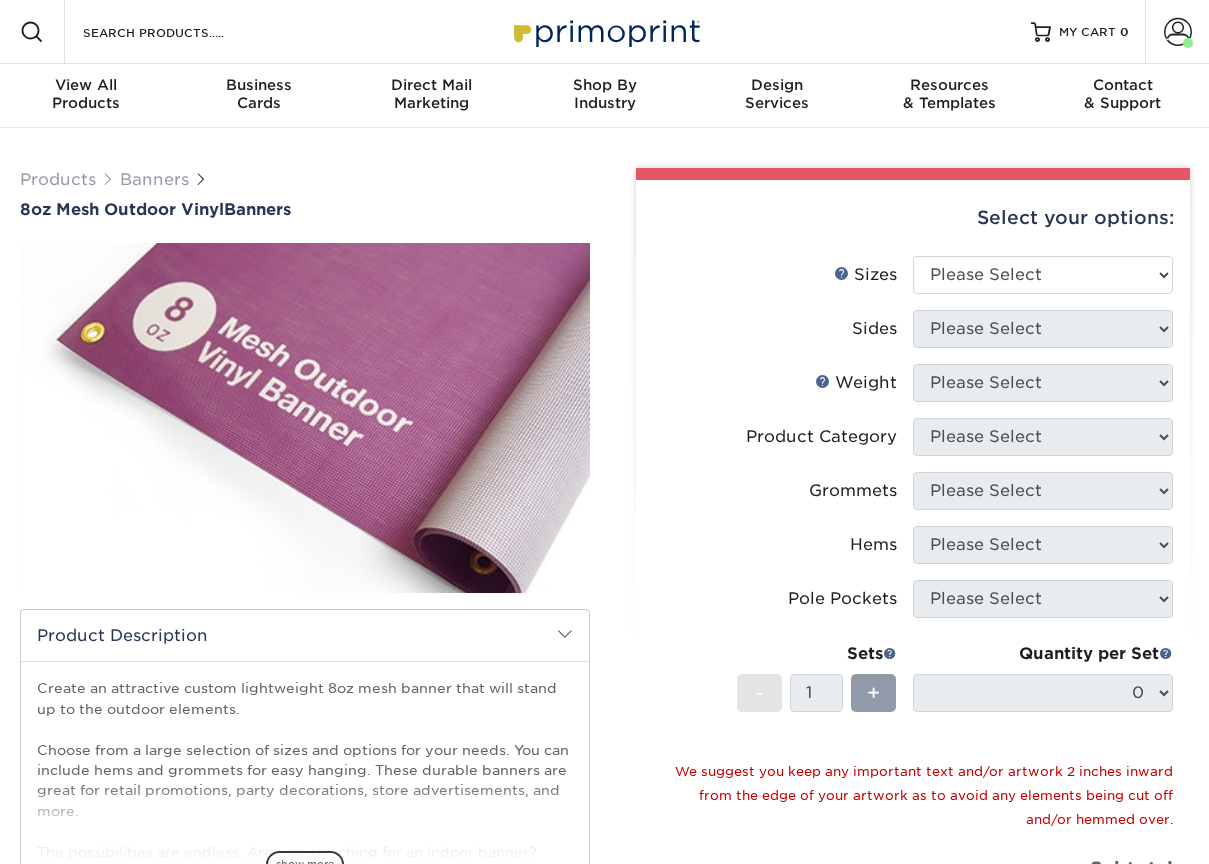 scroll, scrollTop: 0, scrollLeft: 0, axis: both 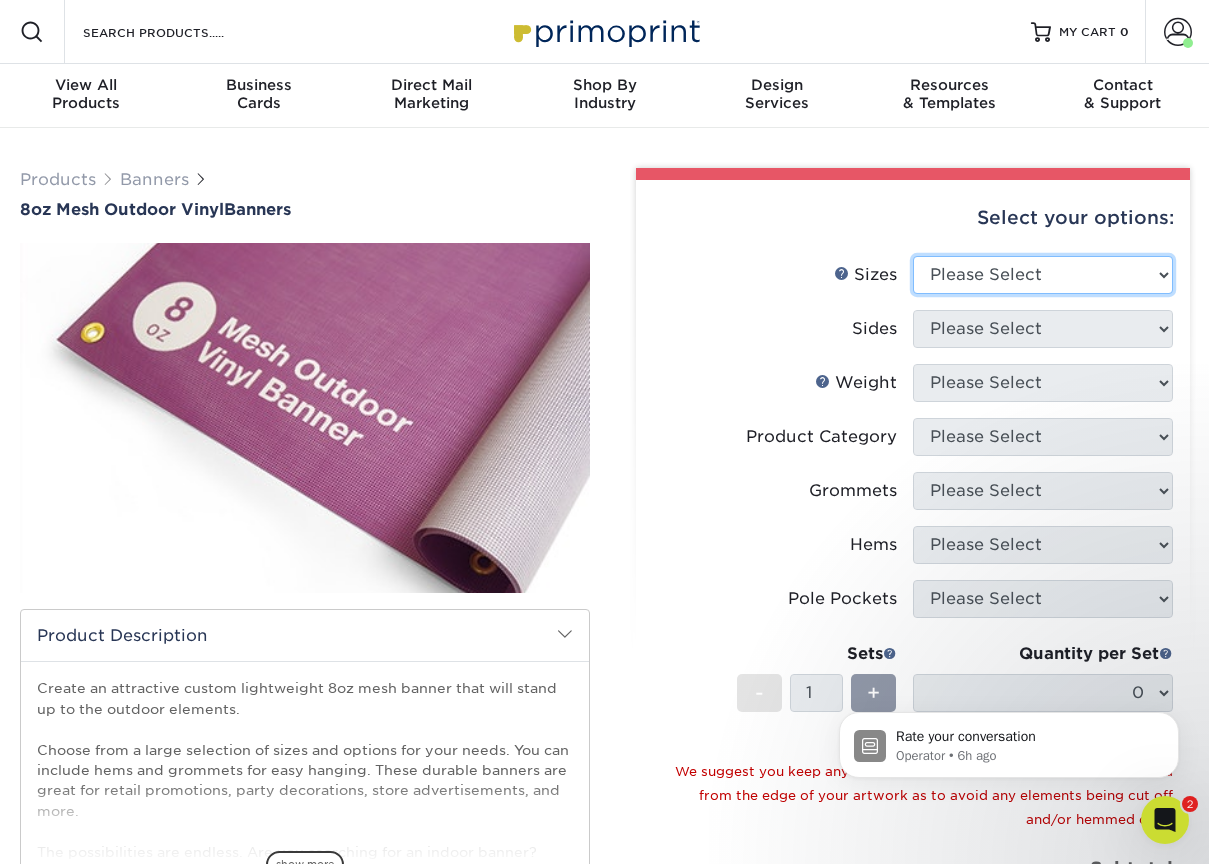 select on "48.00x120.00" 